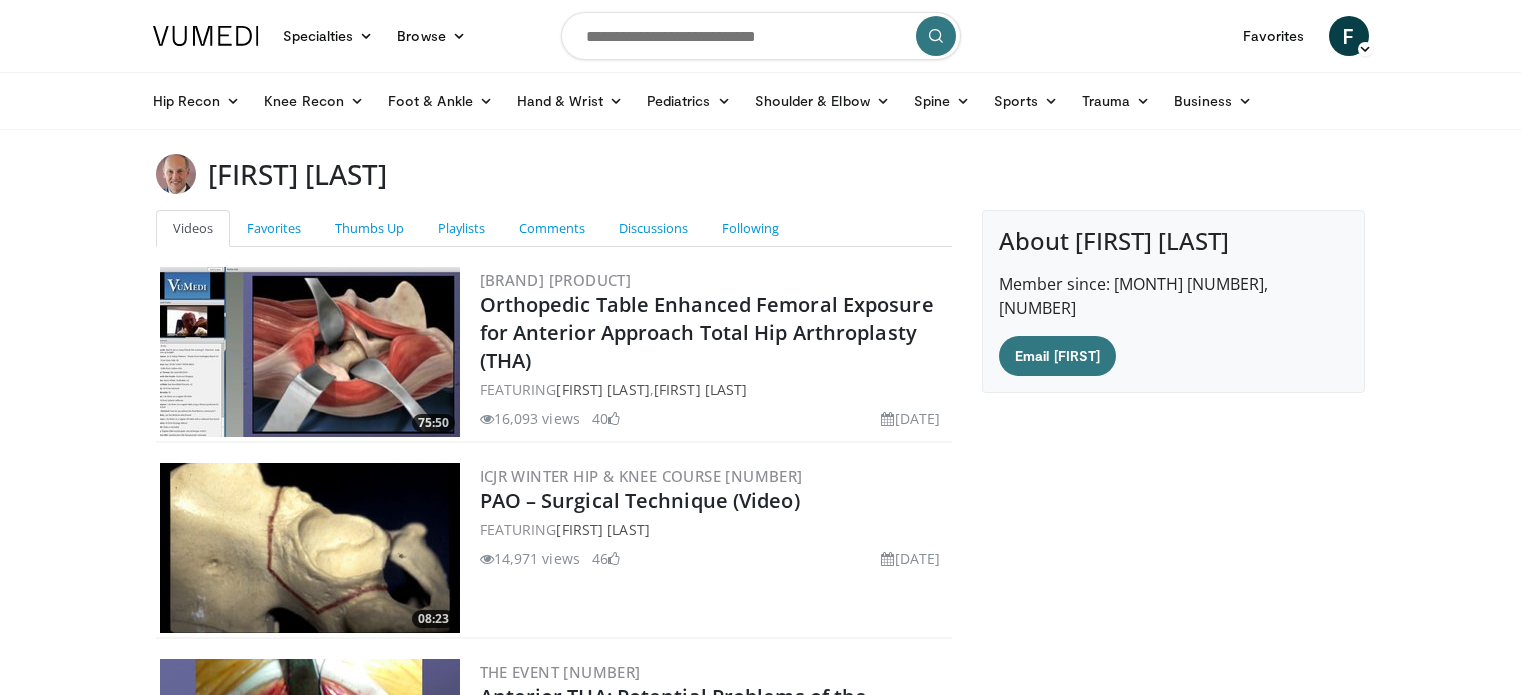 scroll, scrollTop: 0, scrollLeft: 0, axis: both 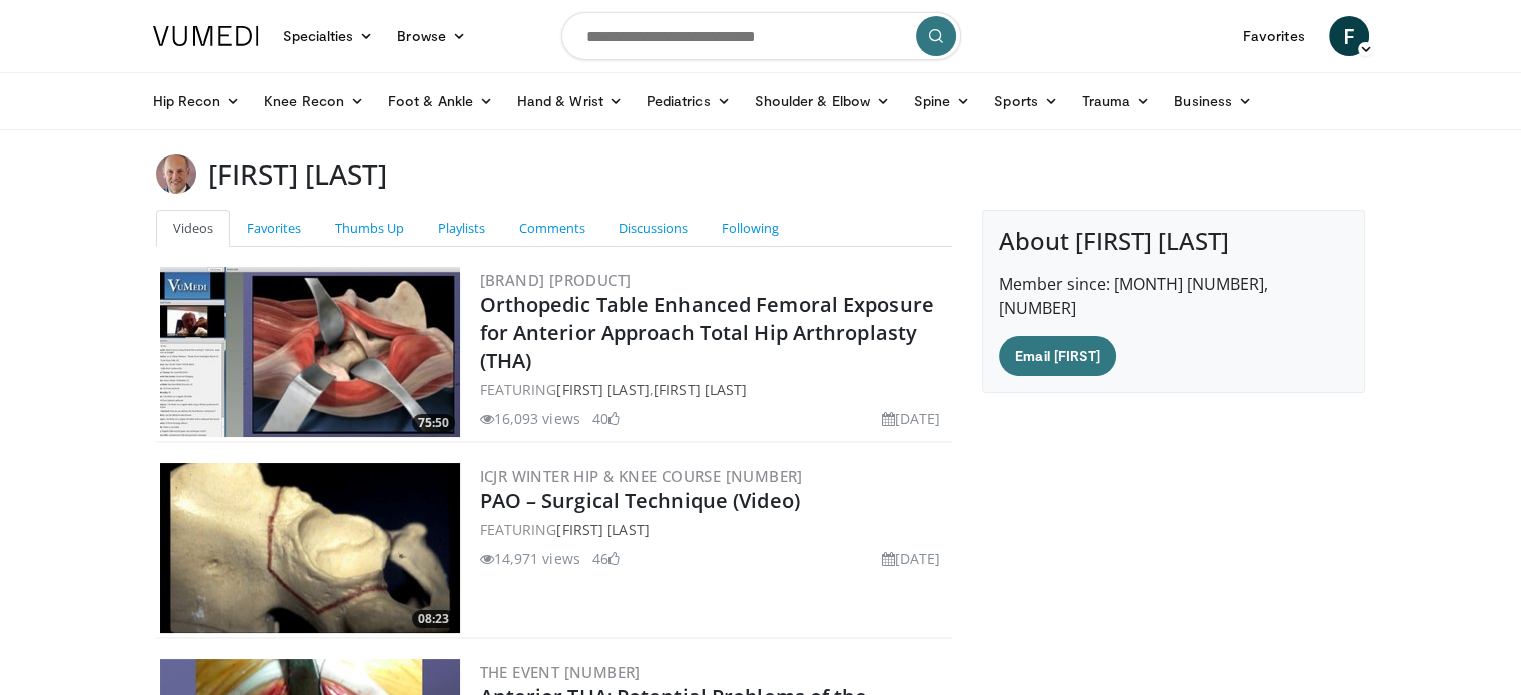 click at bounding box center (761, 36) 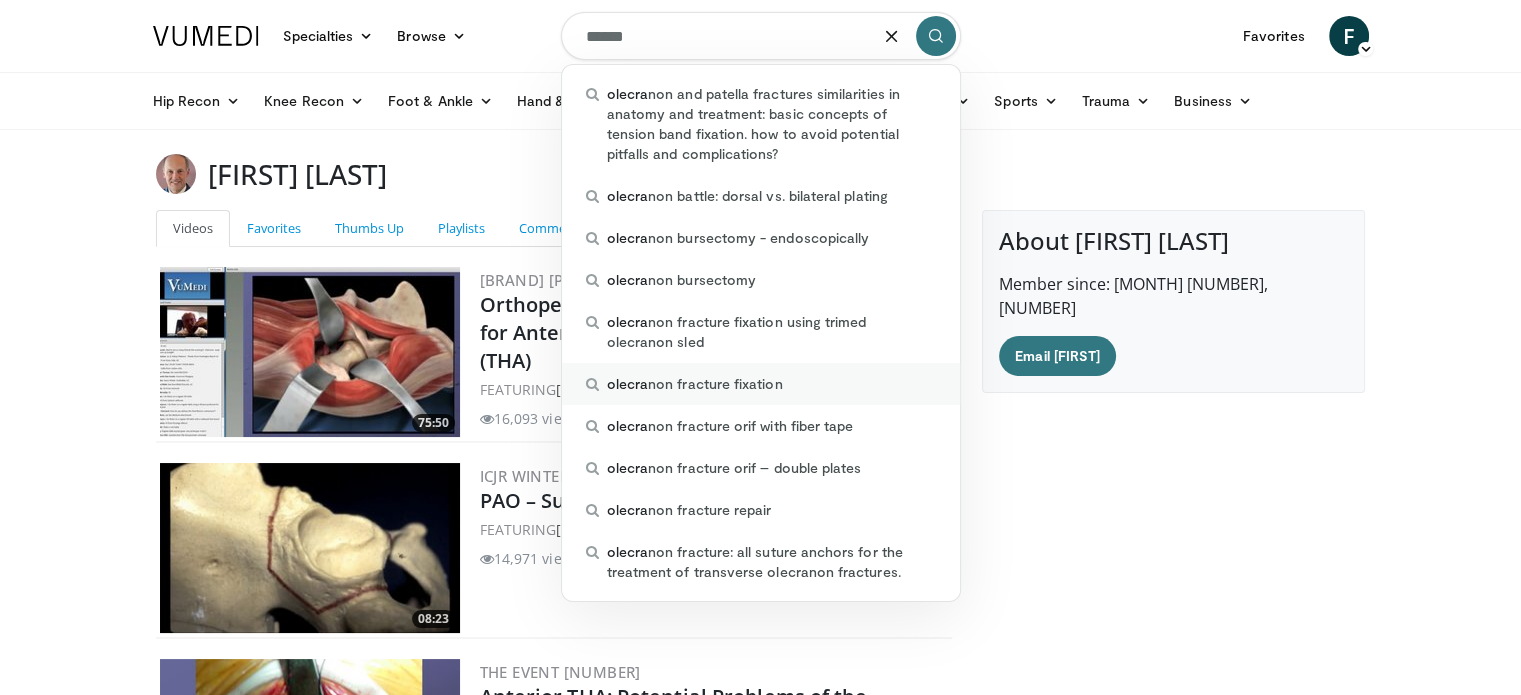 type on "******" 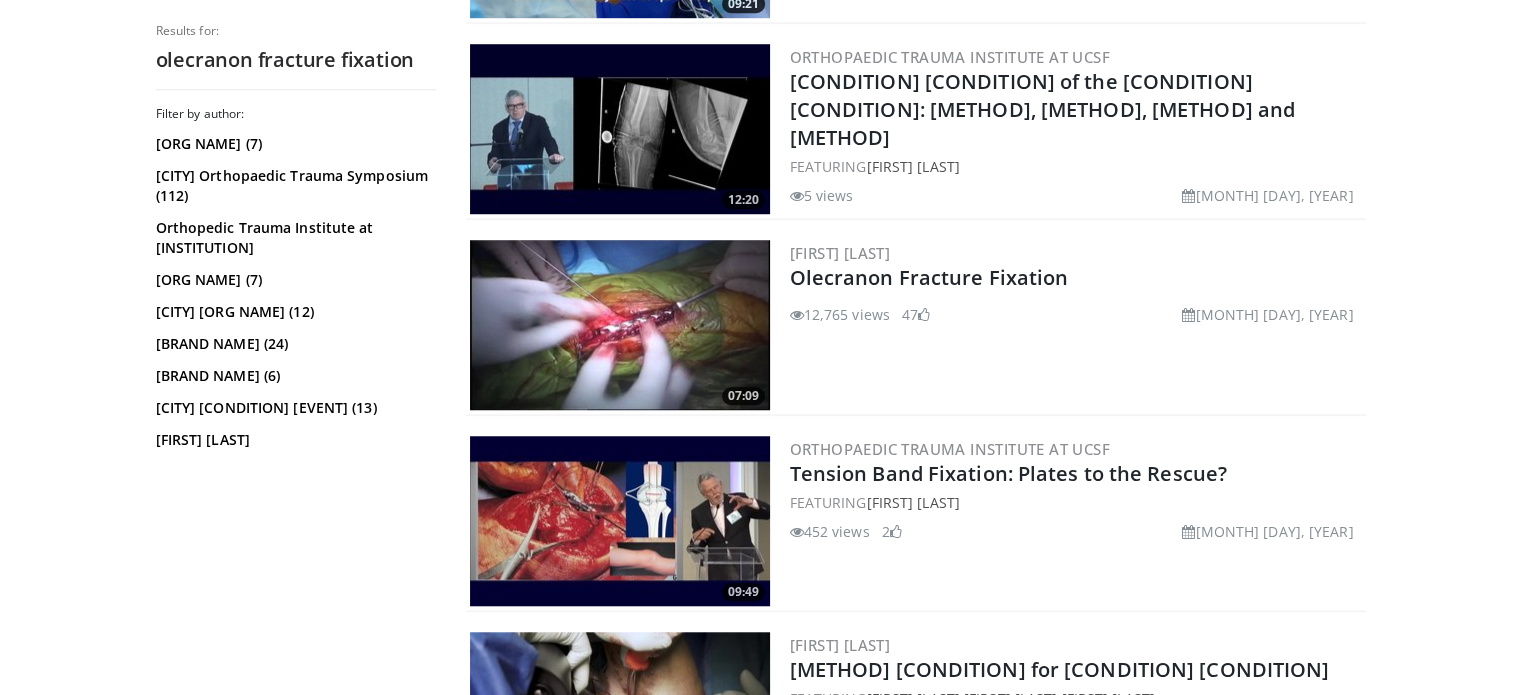 scroll, scrollTop: 1560, scrollLeft: 0, axis: vertical 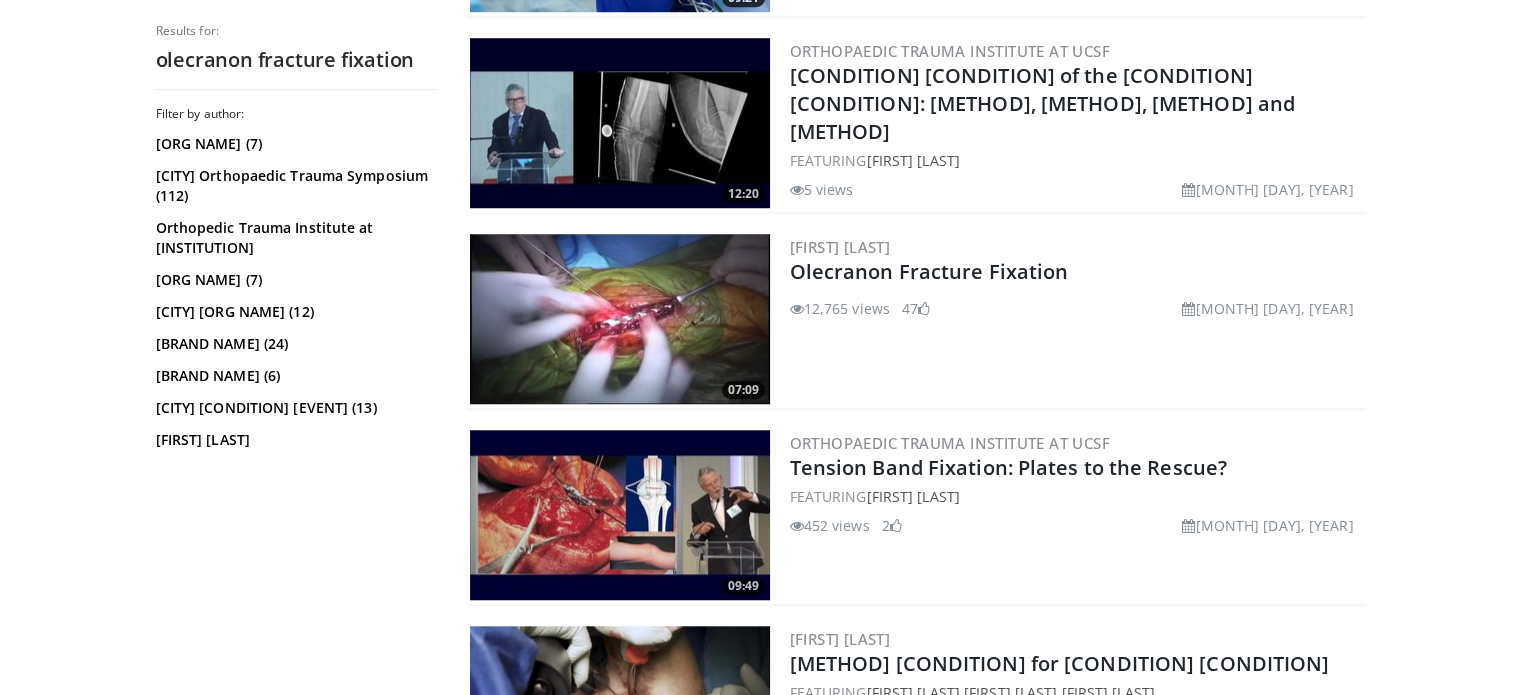 click at bounding box center [620, 319] 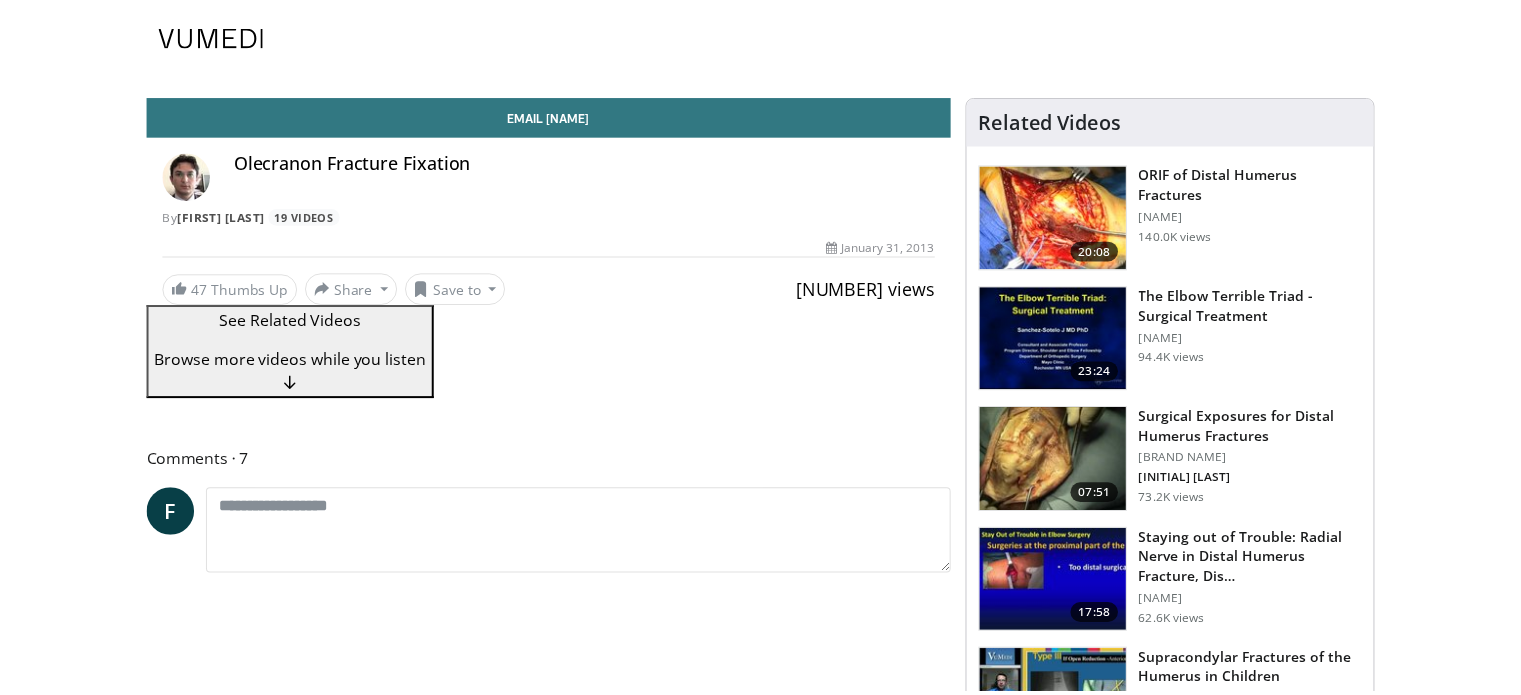 scroll, scrollTop: 0, scrollLeft: 0, axis: both 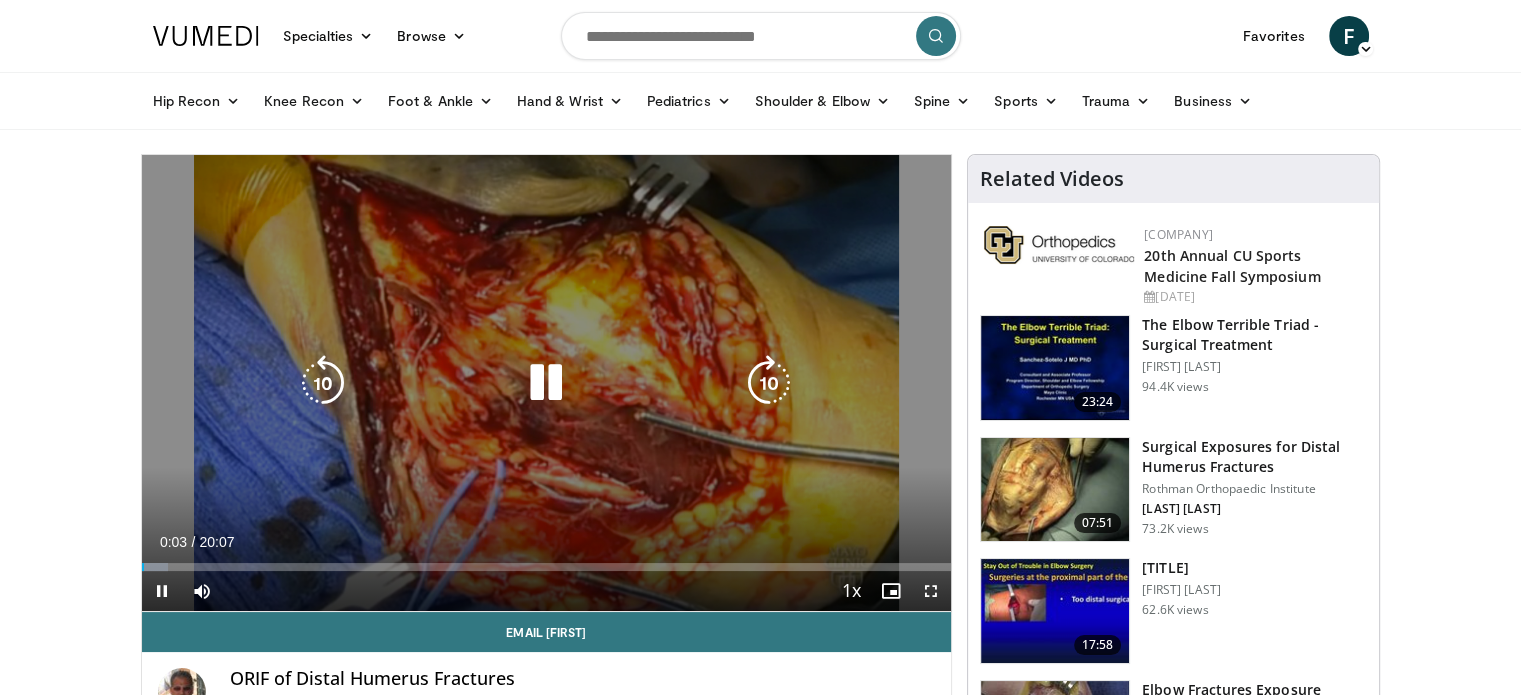click on "[NUMBER] seconds
Tap to unmute" at bounding box center (547, 383) 